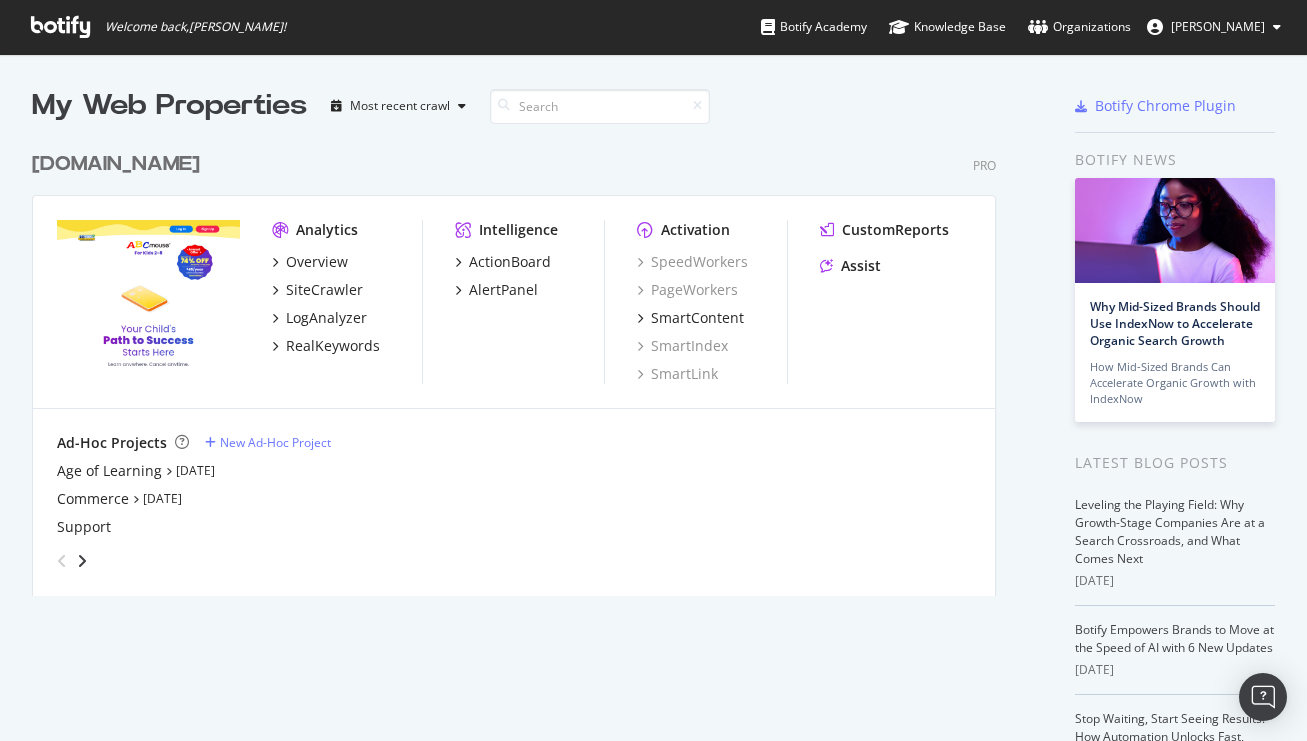 scroll, scrollTop: 0, scrollLeft: 0, axis: both 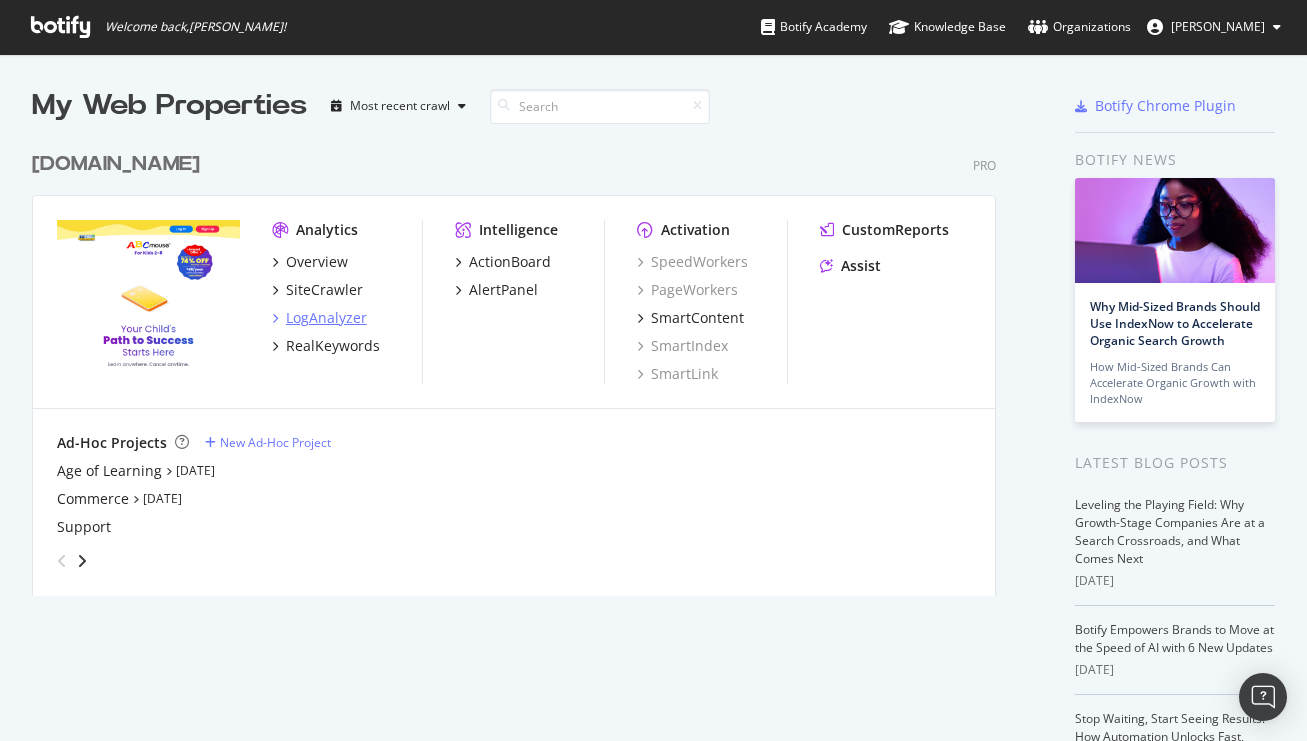 click on "LogAnalyzer" at bounding box center [326, 318] 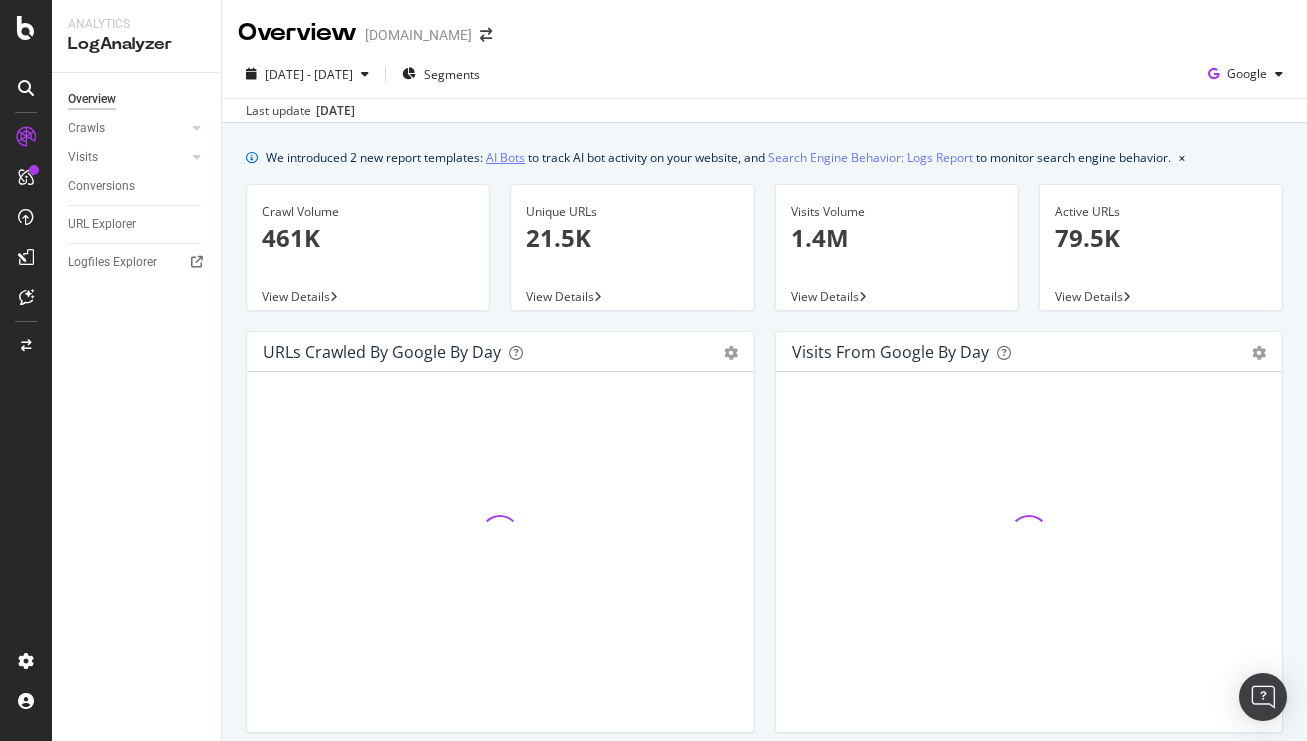 click on "AI Bots" at bounding box center [505, 157] 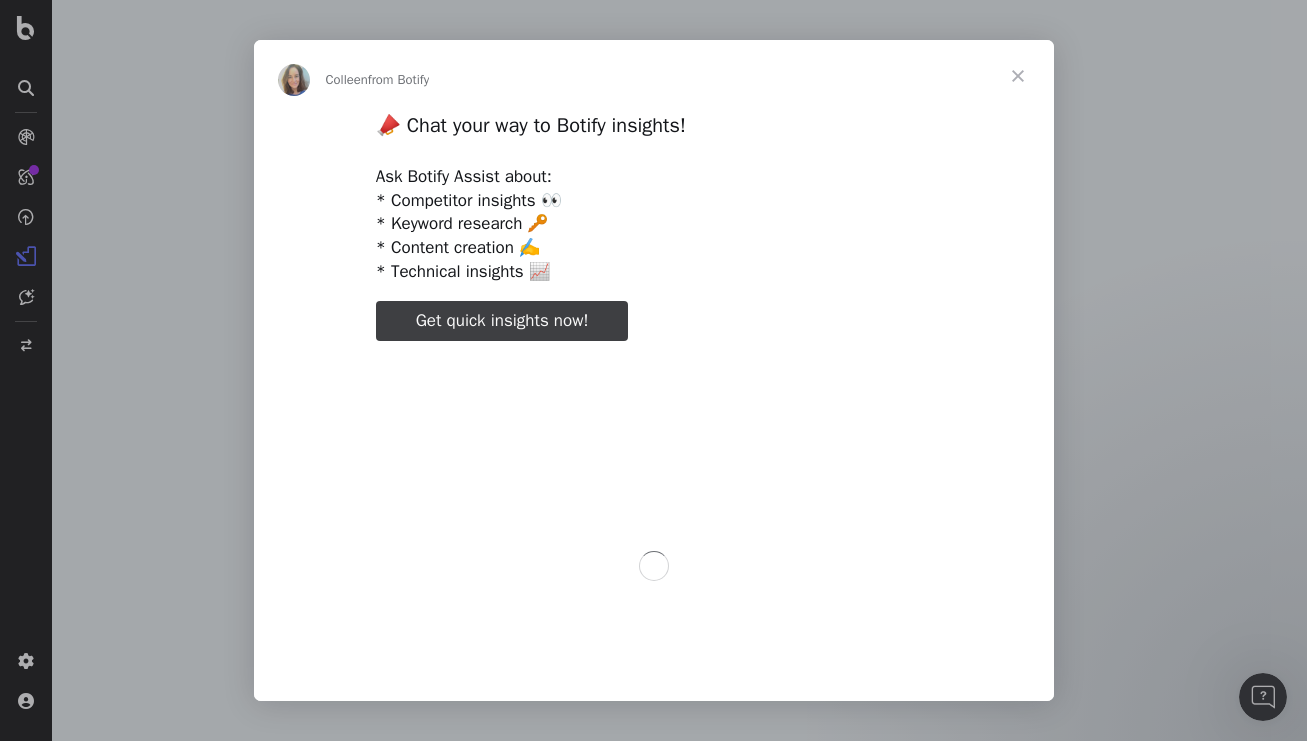 scroll, scrollTop: 0, scrollLeft: 0, axis: both 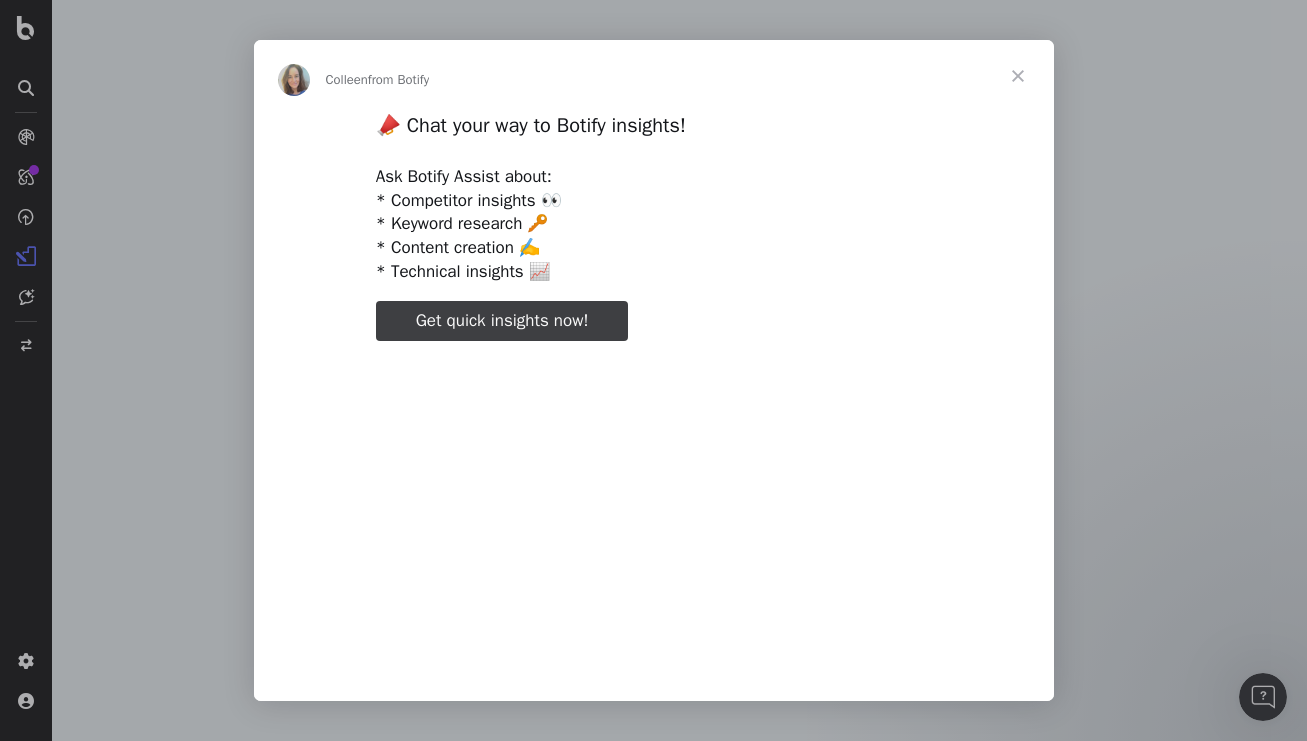 type on "105823" 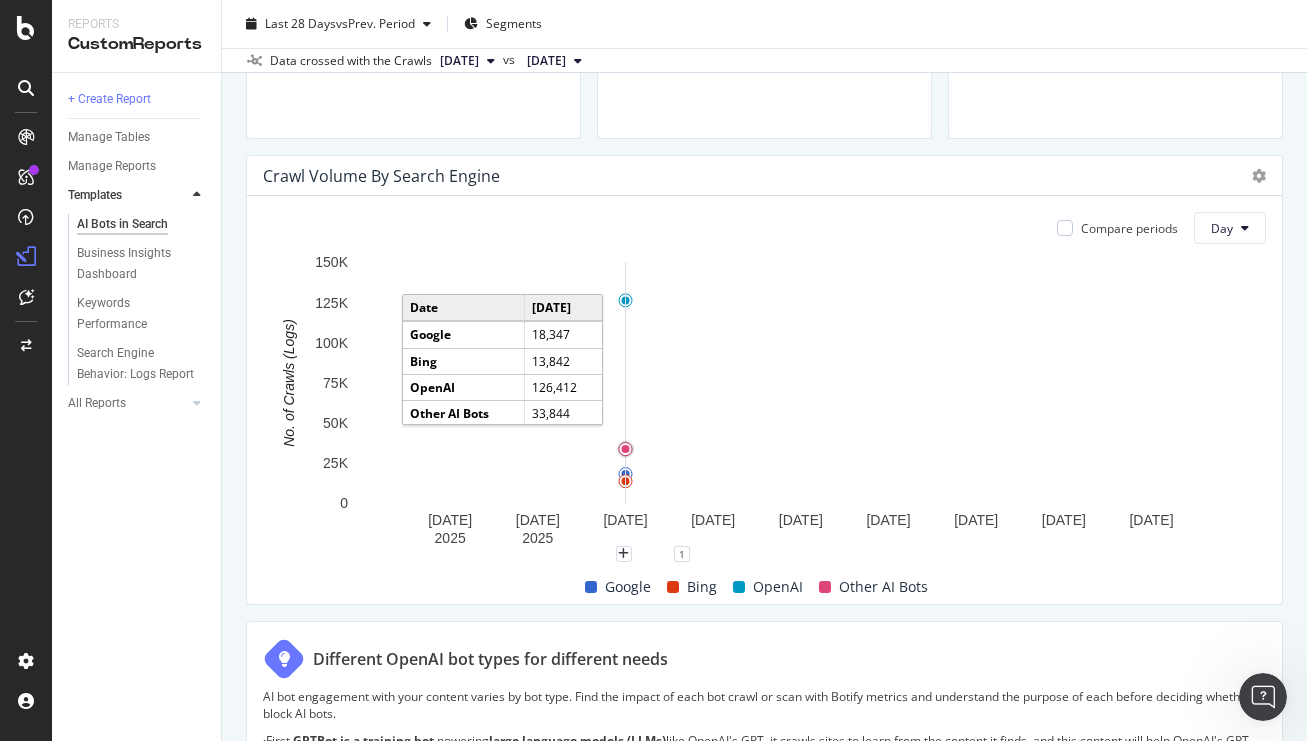 scroll, scrollTop: 0, scrollLeft: 0, axis: both 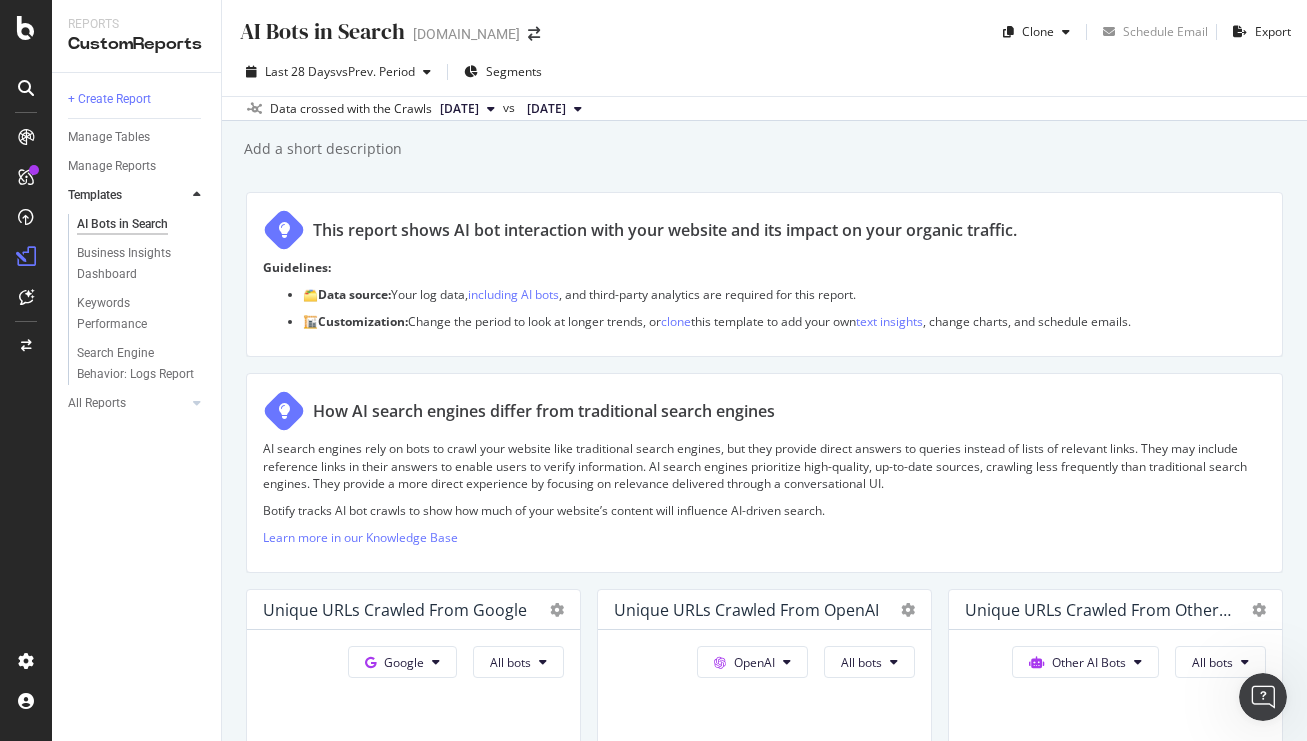 click on "[DATE]" at bounding box center [467, 109] 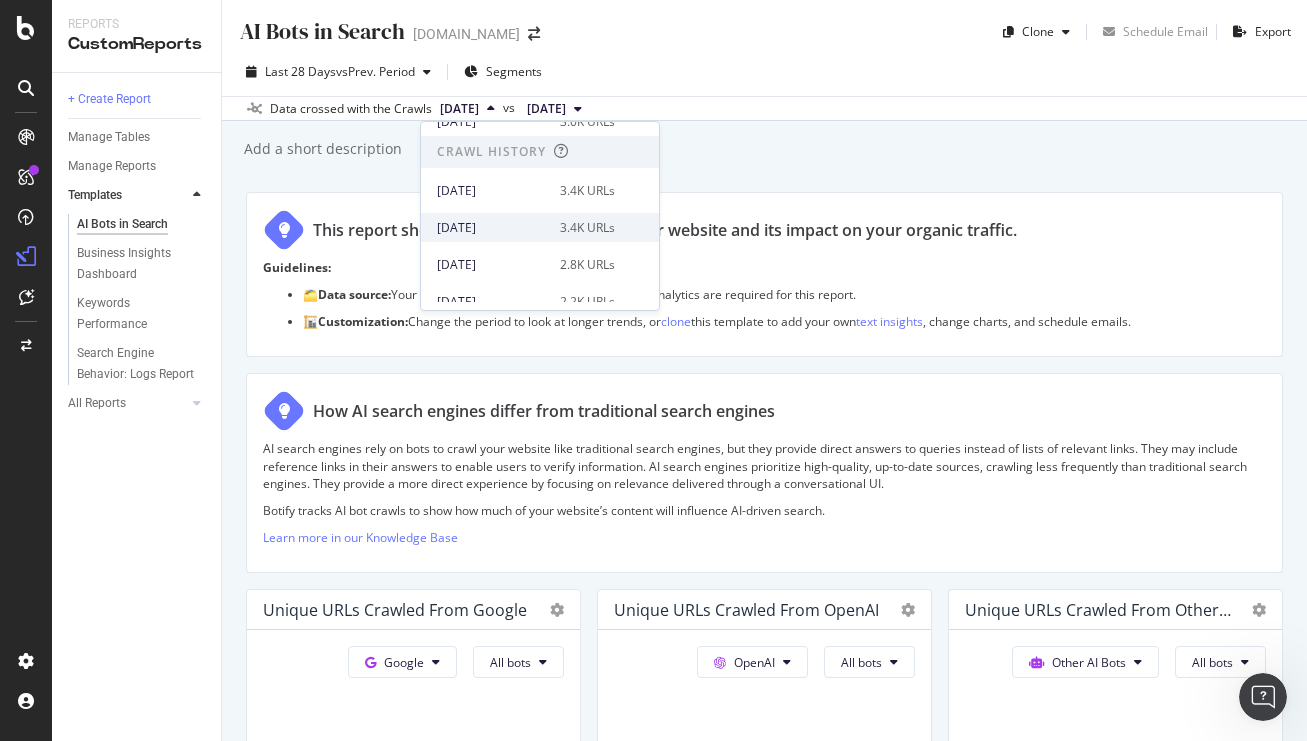 scroll, scrollTop: 402, scrollLeft: 0, axis: vertical 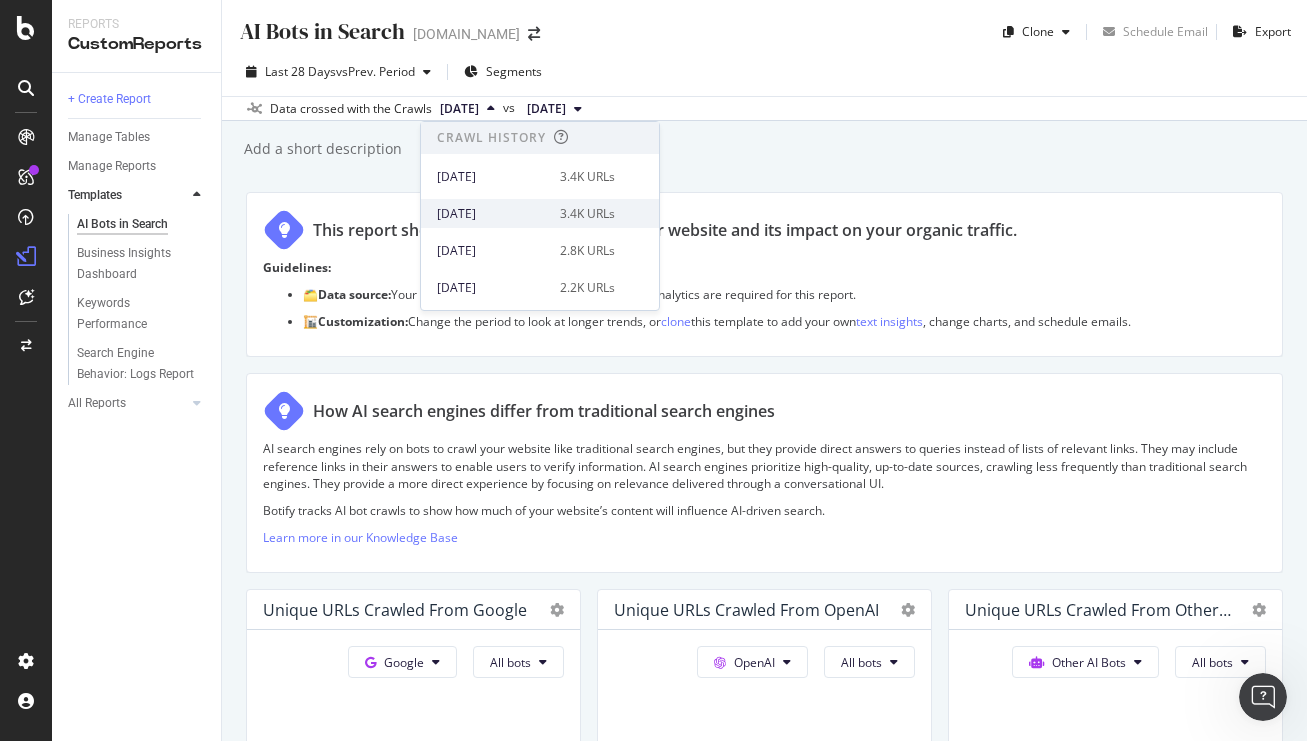 click on "[DATE] 3.4K URLs" at bounding box center [540, 213] 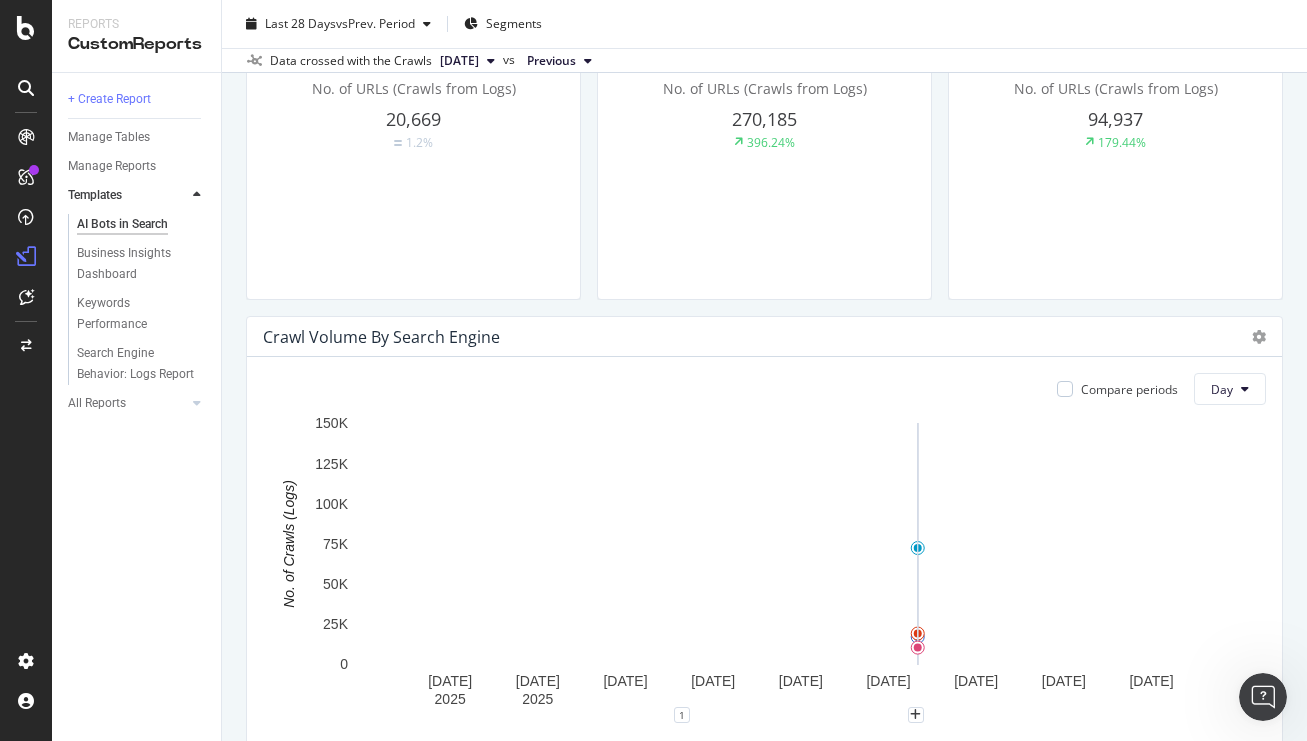 scroll, scrollTop: 839, scrollLeft: 0, axis: vertical 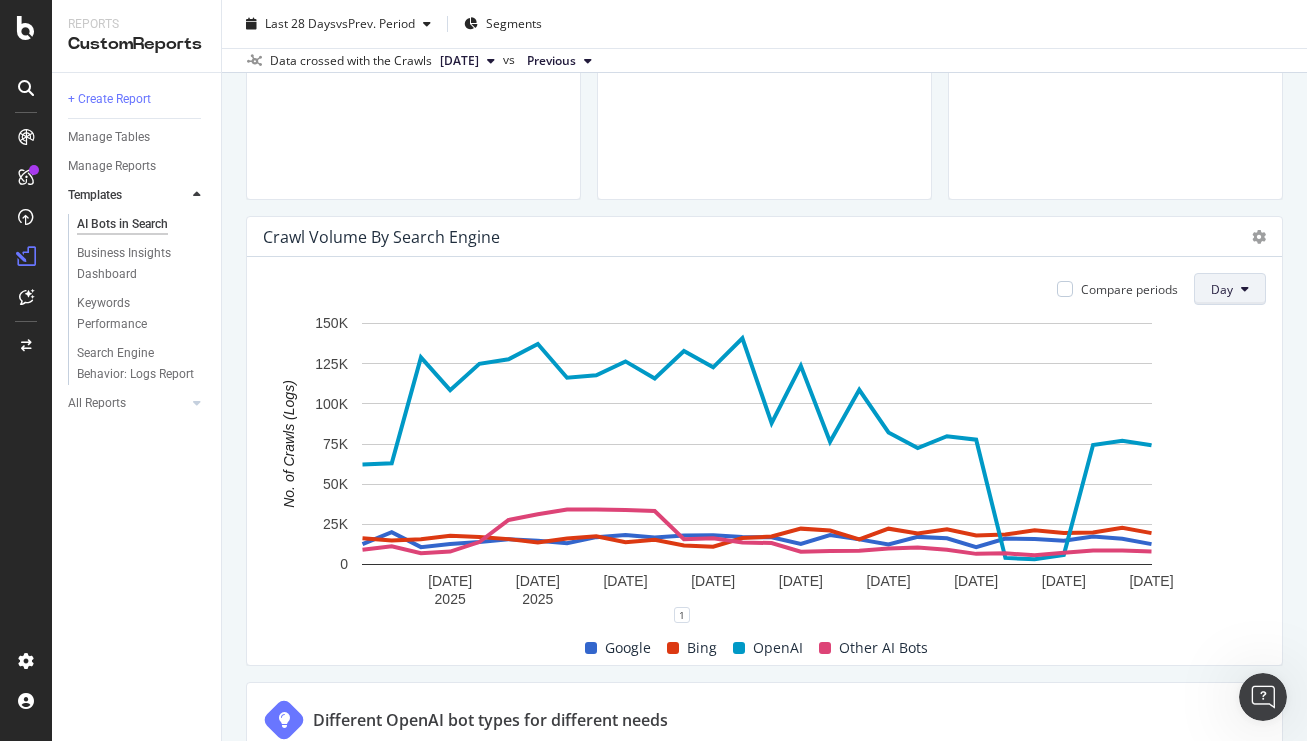 click on "Day" at bounding box center (1222, 289) 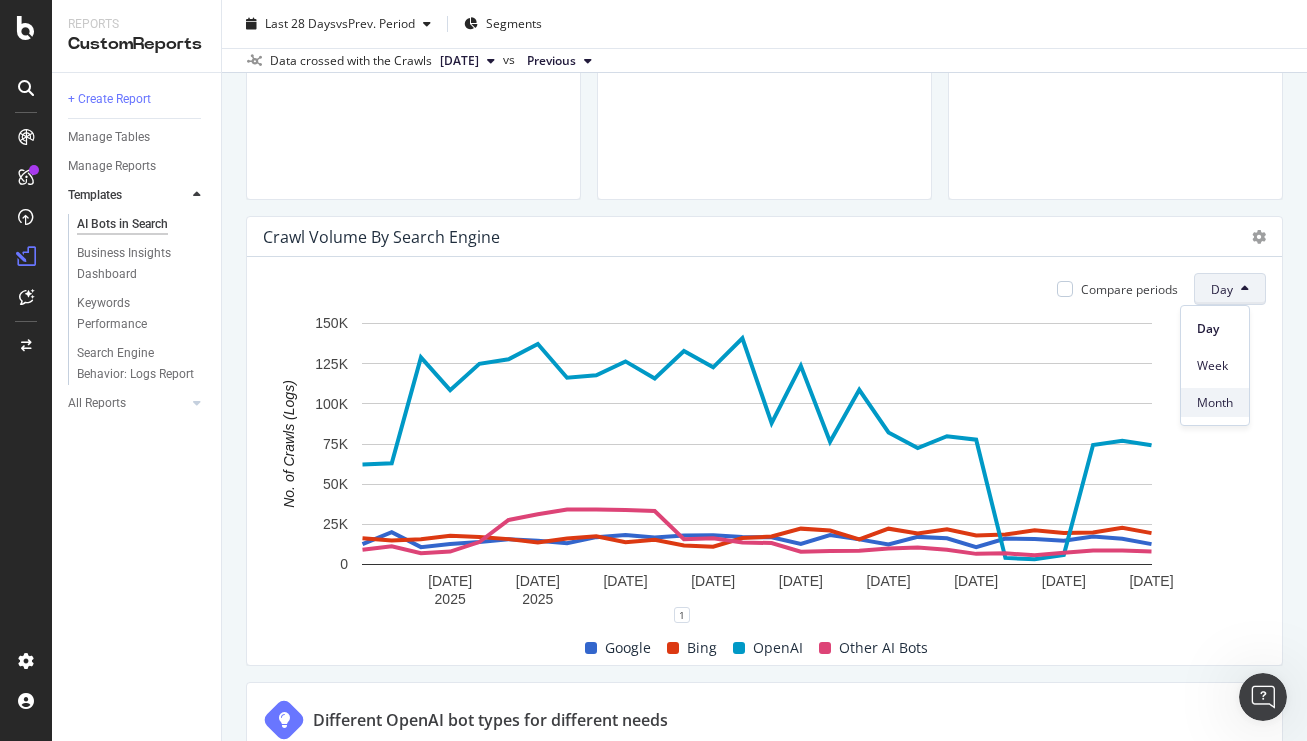 click on "Month" at bounding box center [1215, 403] 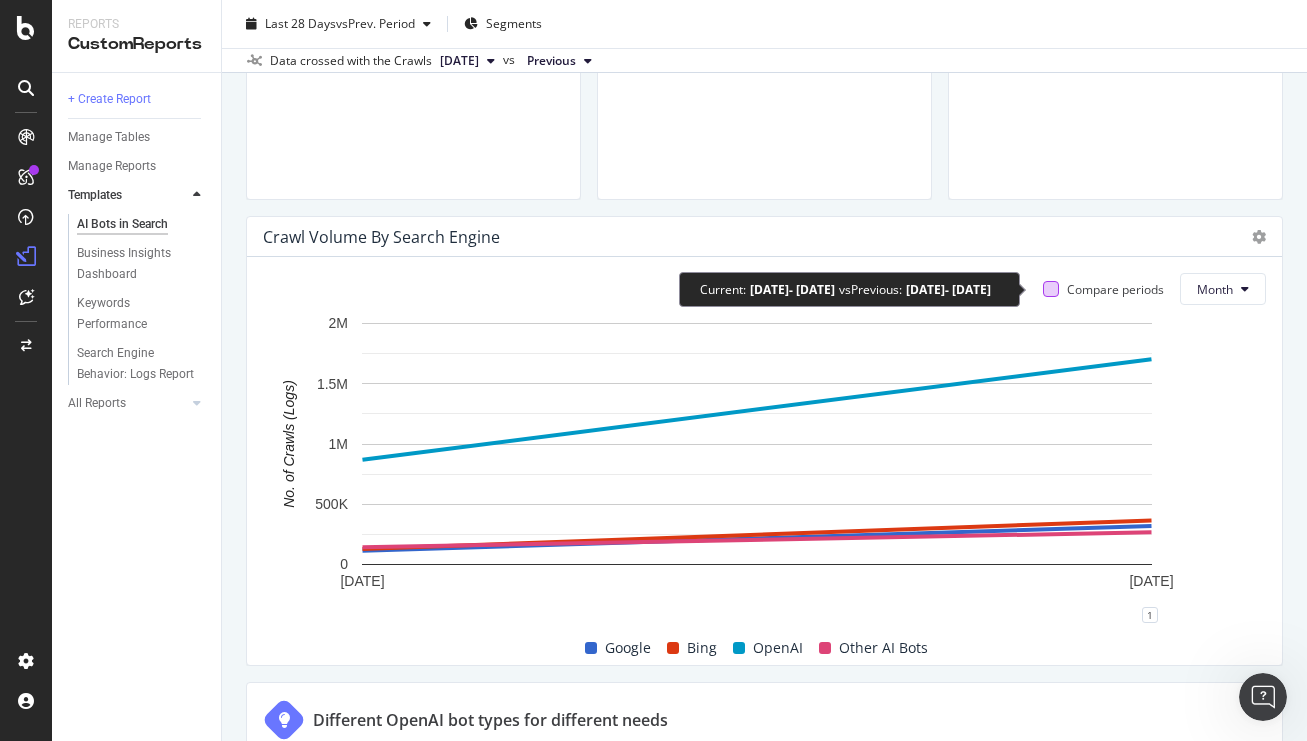 click at bounding box center [1051, 289] 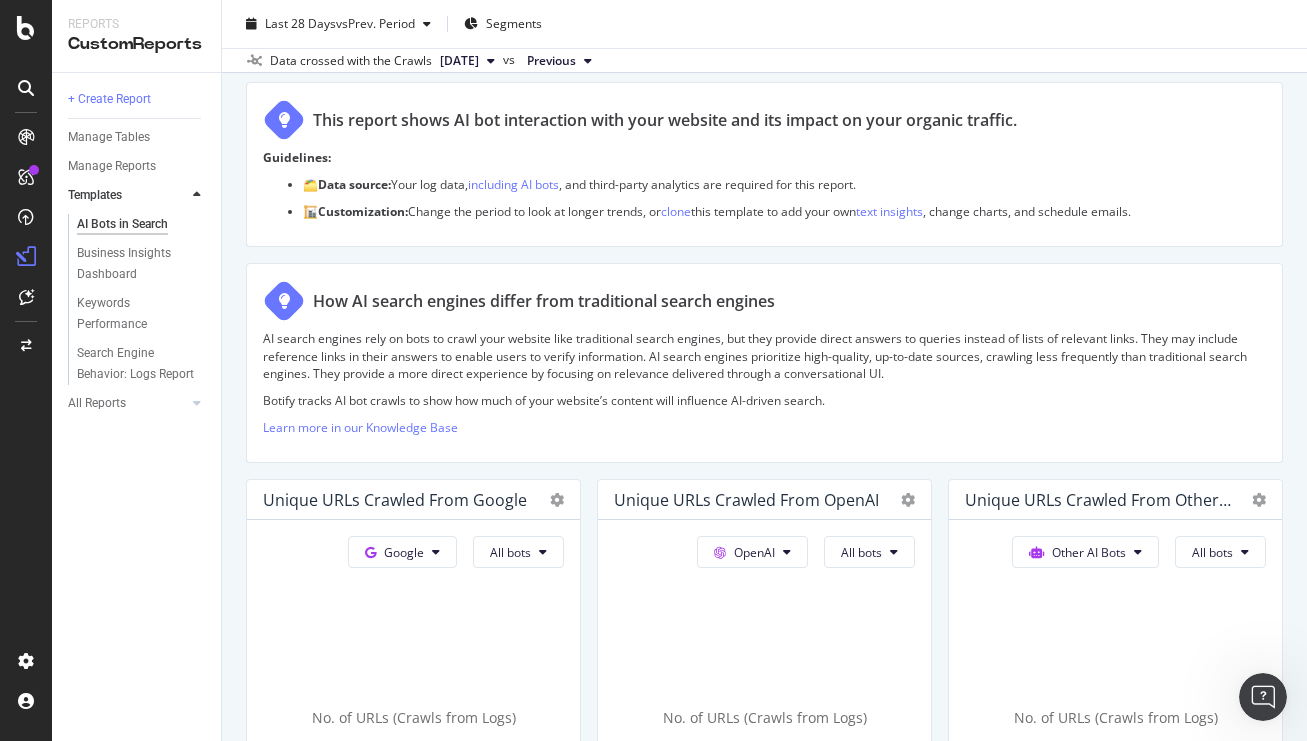 scroll, scrollTop: 0, scrollLeft: 0, axis: both 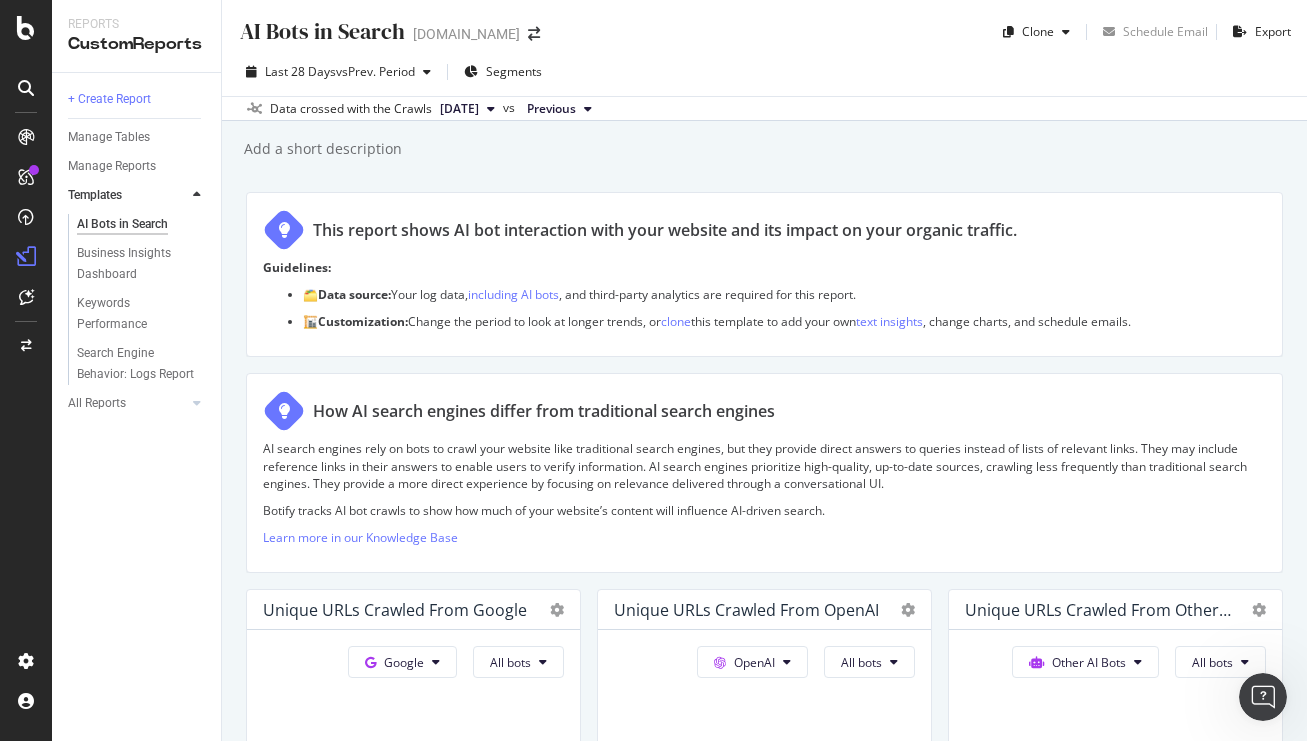 click on "[DATE]" at bounding box center [459, 109] 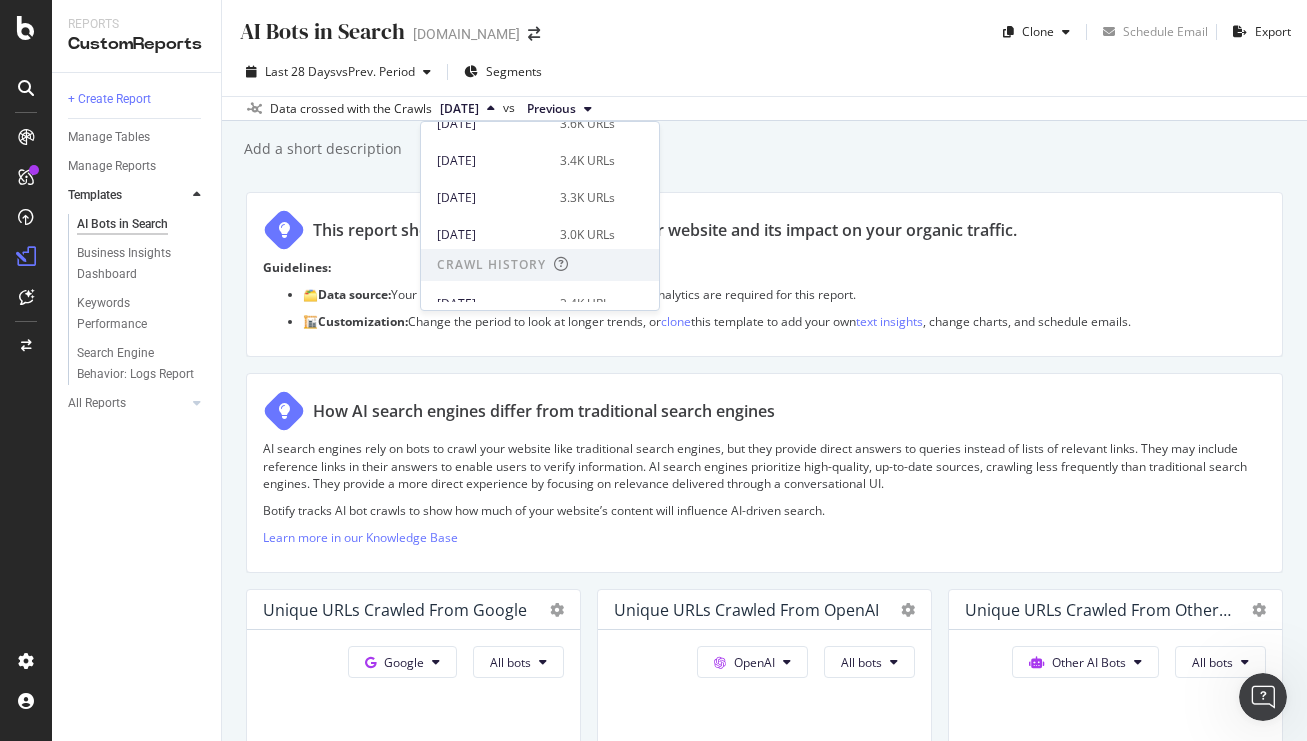 scroll, scrollTop: 402, scrollLeft: 0, axis: vertical 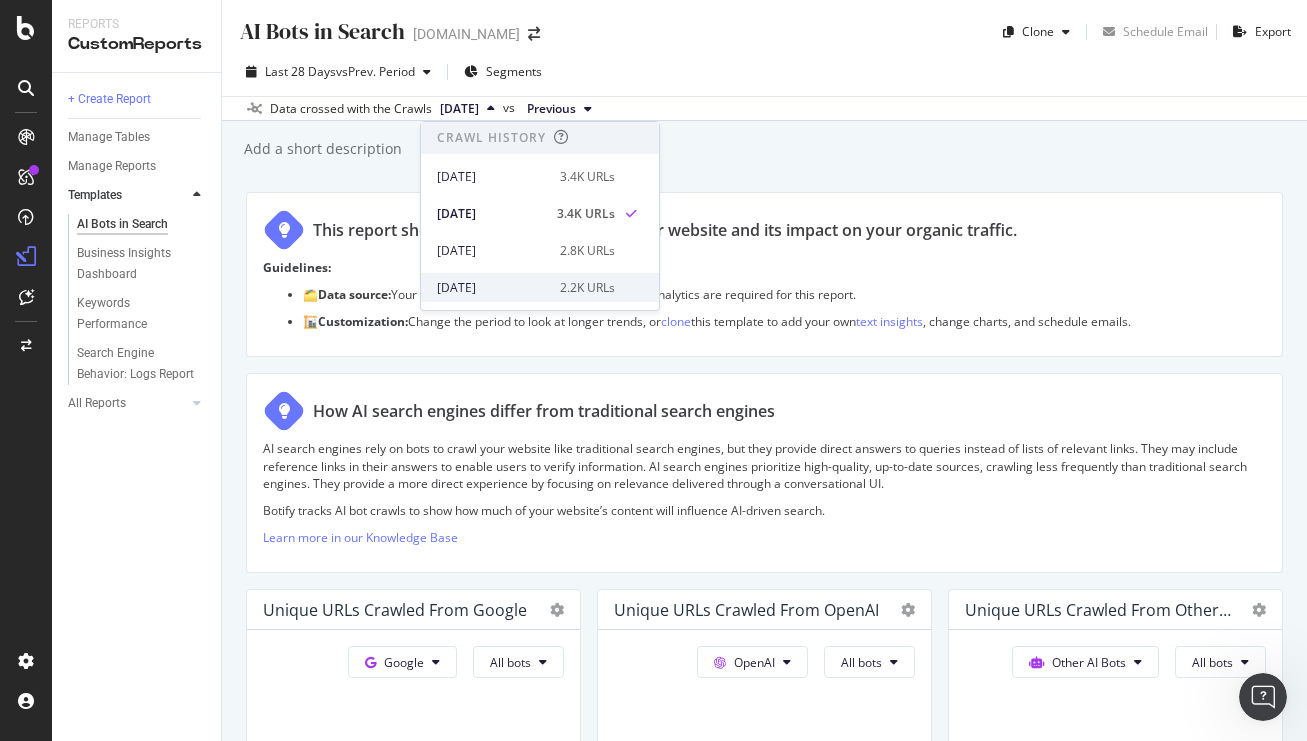 click on "[DATE]" at bounding box center [492, 288] 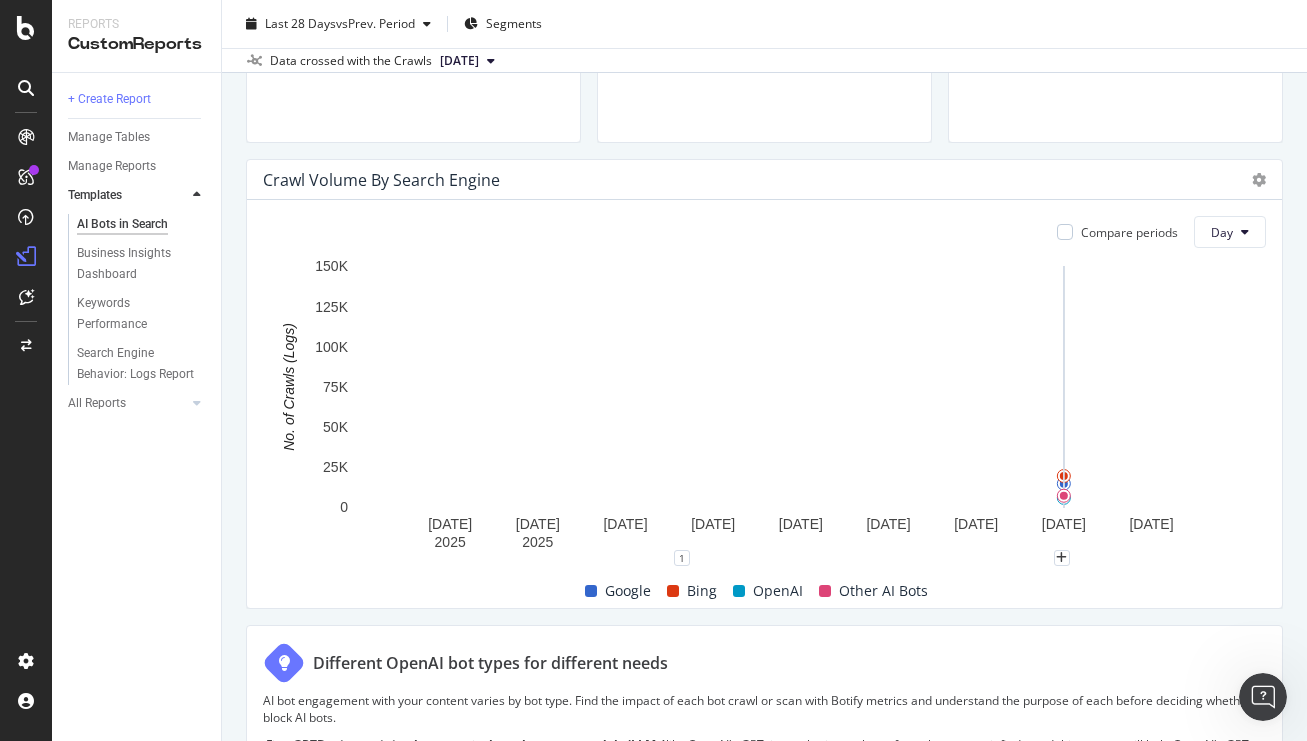 scroll, scrollTop: 900, scrollLeft: 0, axis: vertical 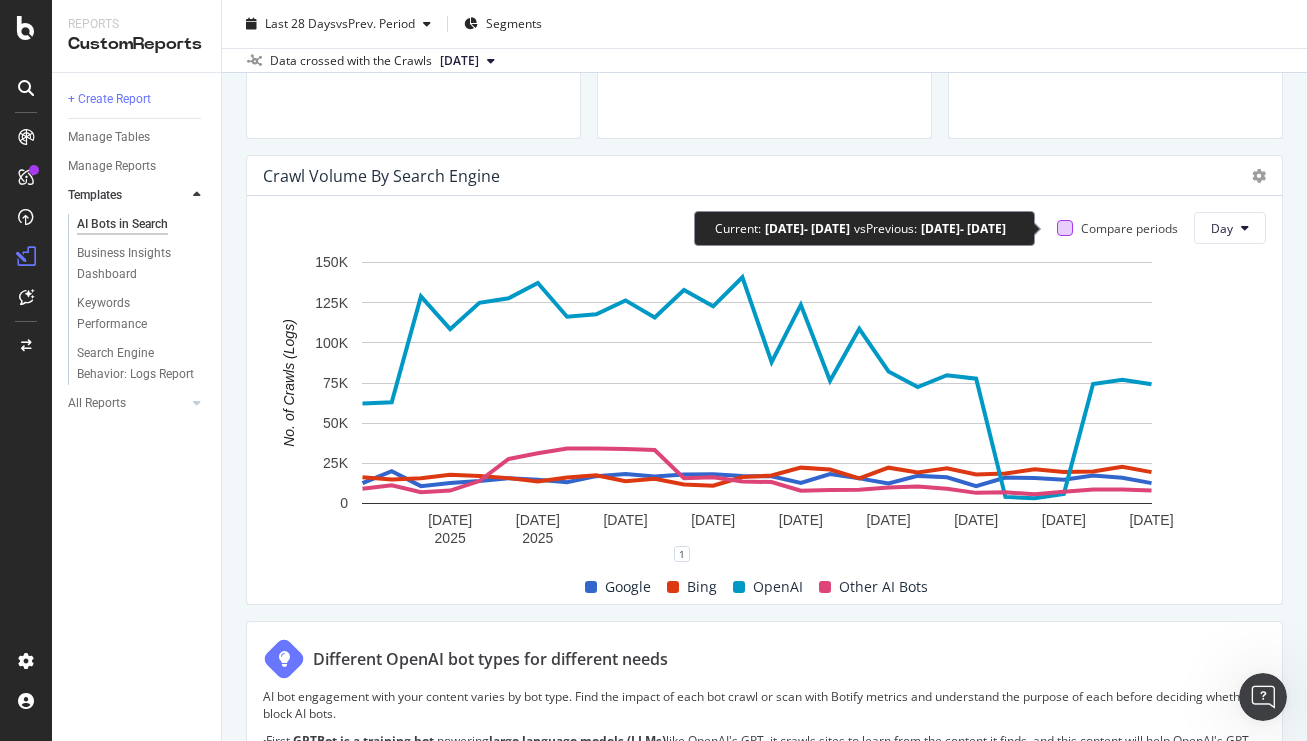 click at bounding box center [1065, 228] 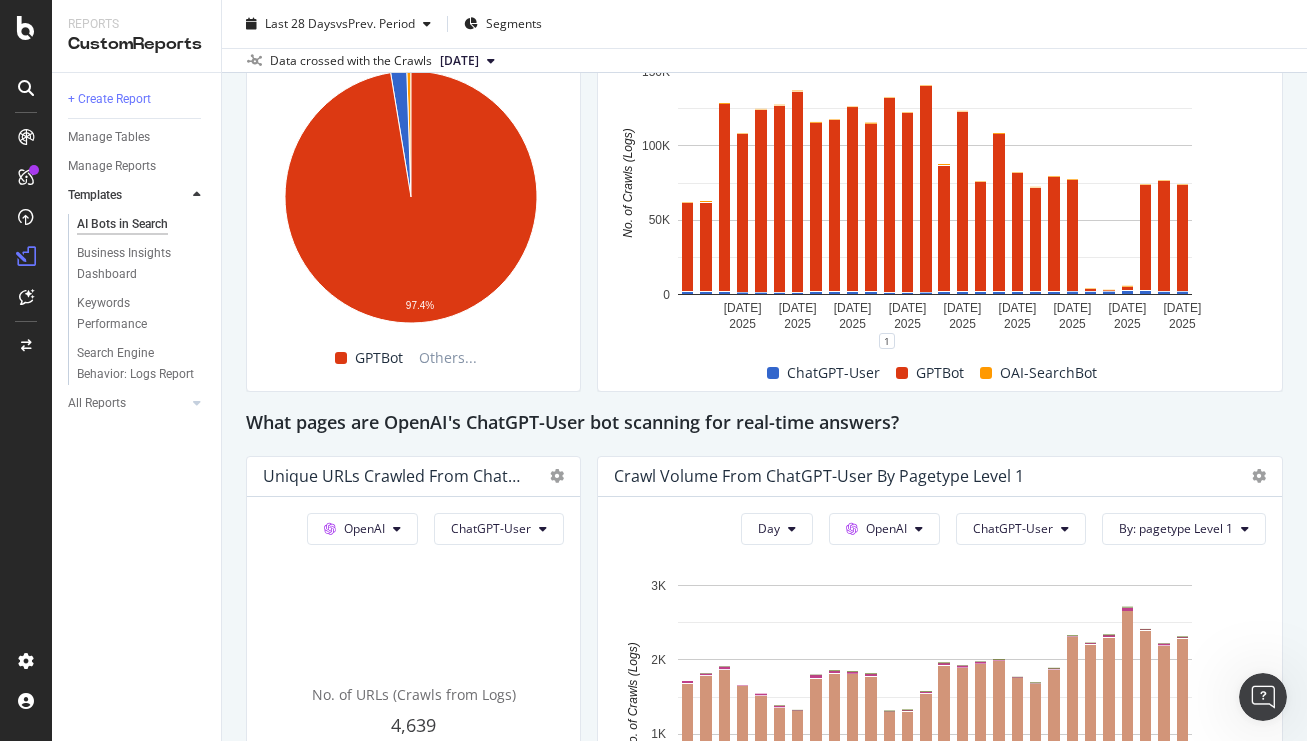 scroll, scrollTop: 0, scrollLeft: 0, axis: both 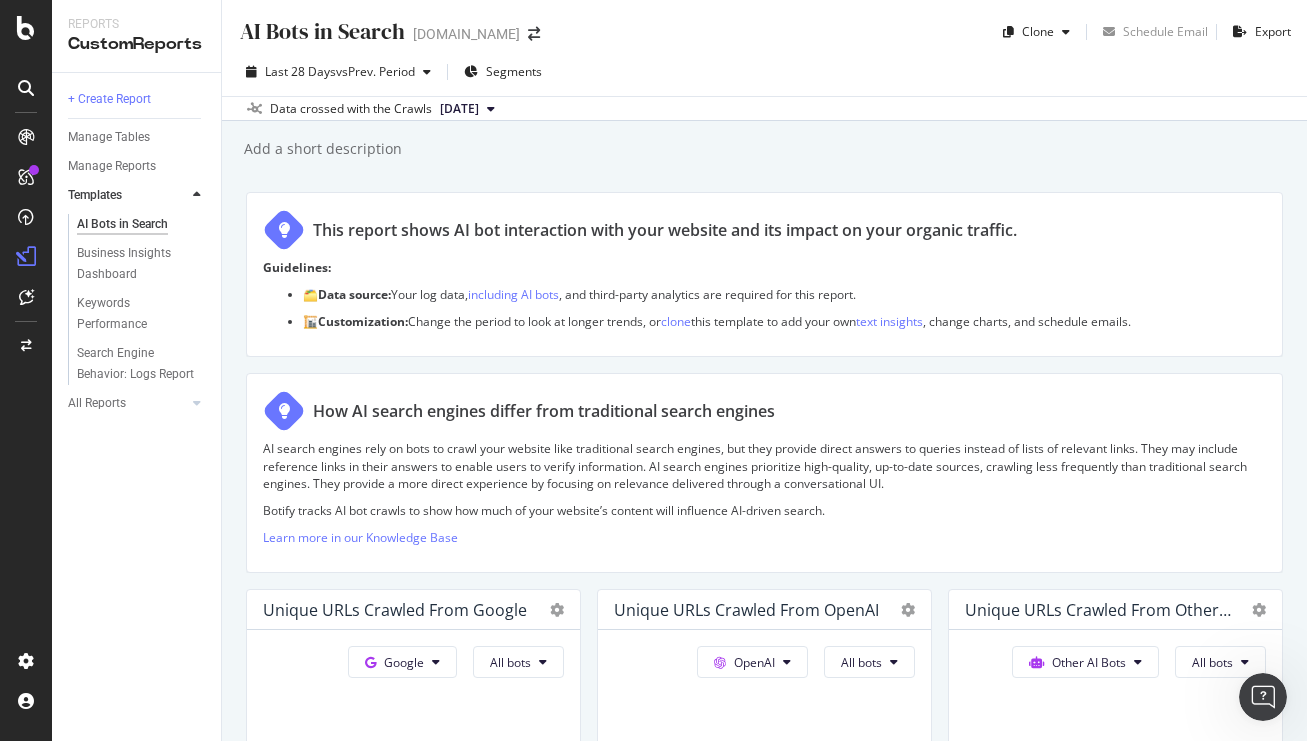 click on "[DATE]" at bounding box center [467, 109] 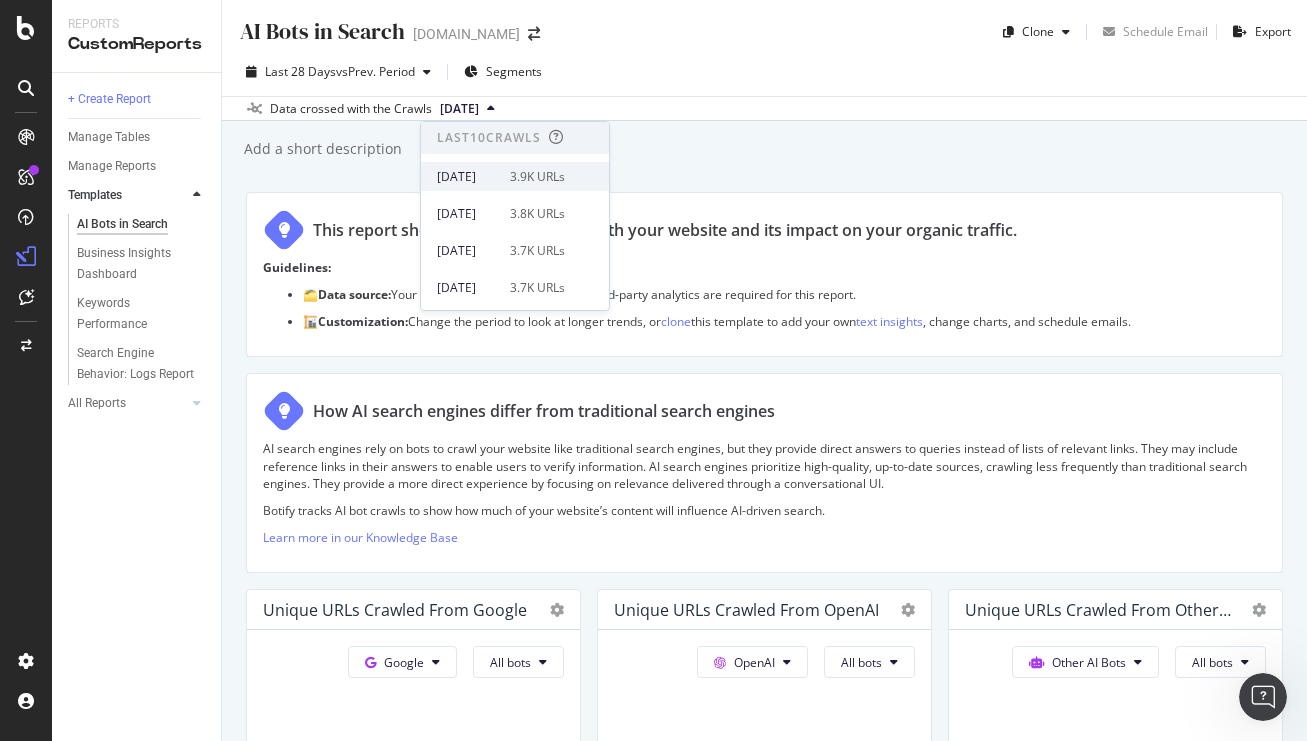 click on "[DATE] 3.9K URLs" at bounding box center [515, 176] 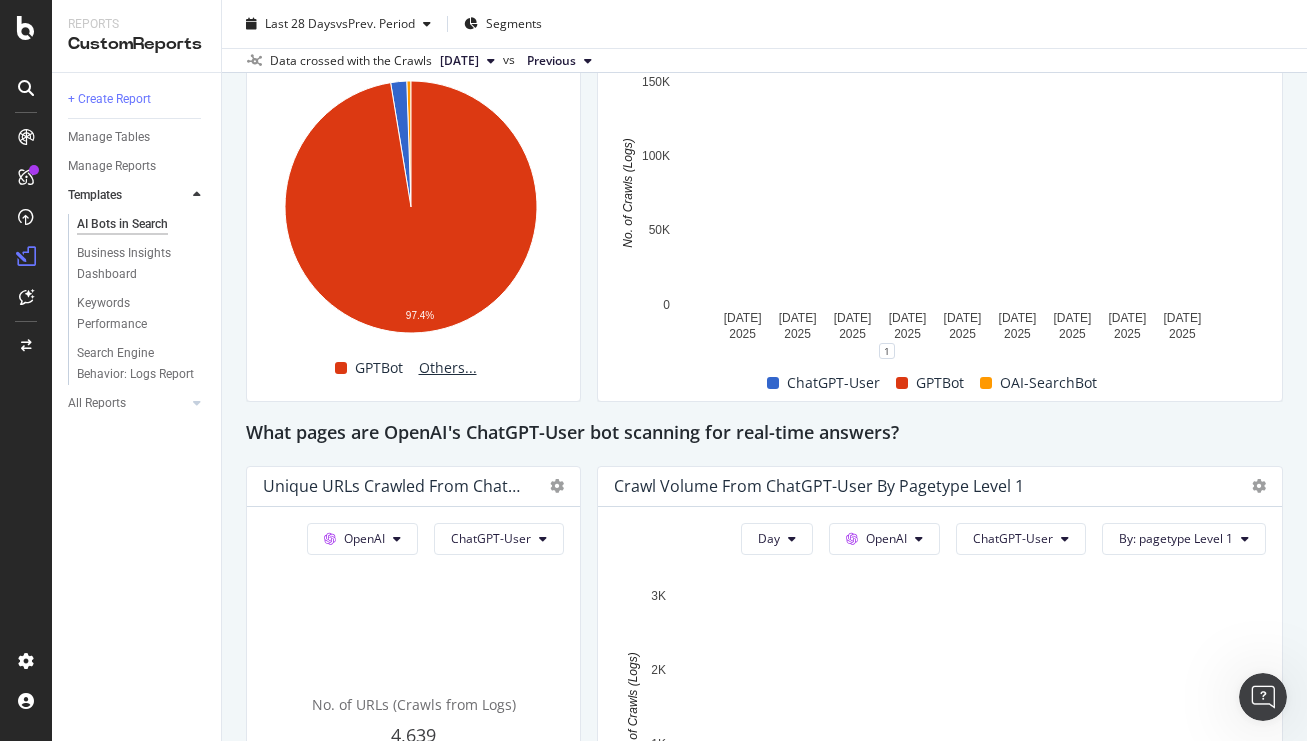 scroll, scrollTop: 1940, scrollLeft: 0, axis: vertical 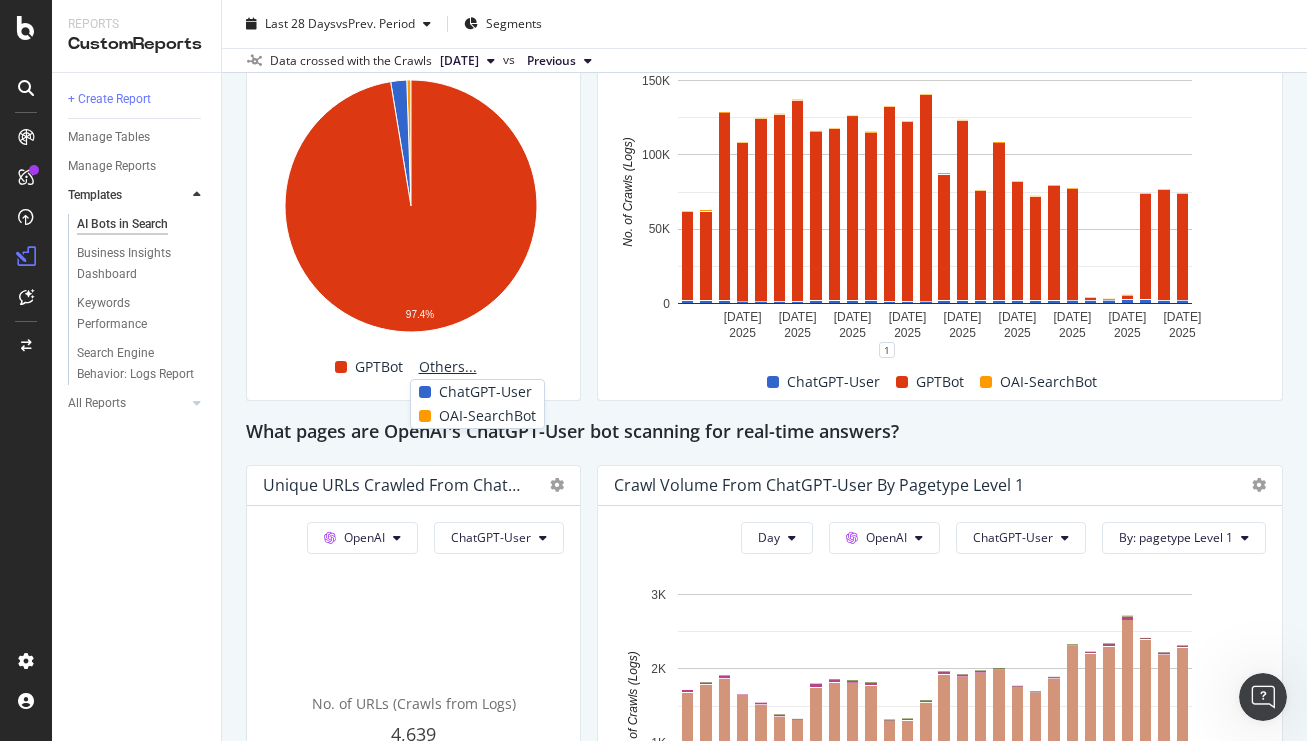 click on "Others..." at bounding box center [448, 367] 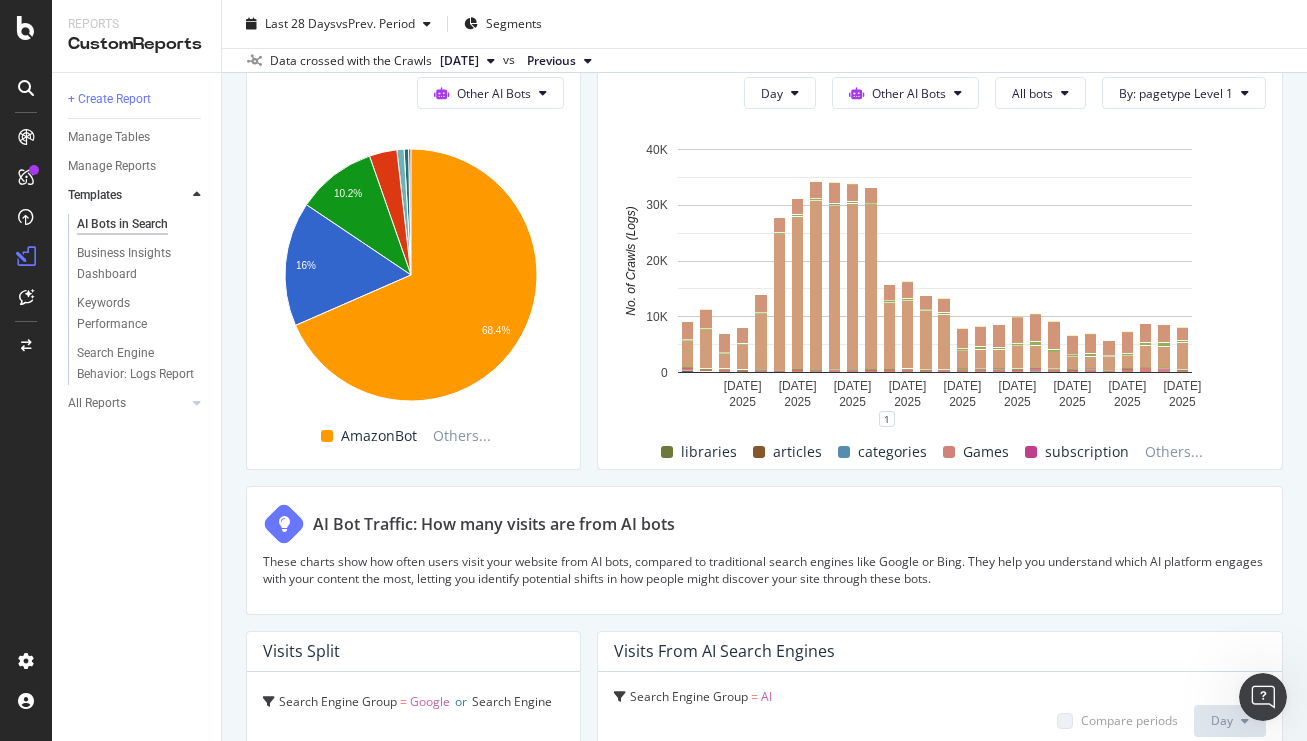 scroll, scrollTop: 3137, scrollLeft: 0, axis: vertical 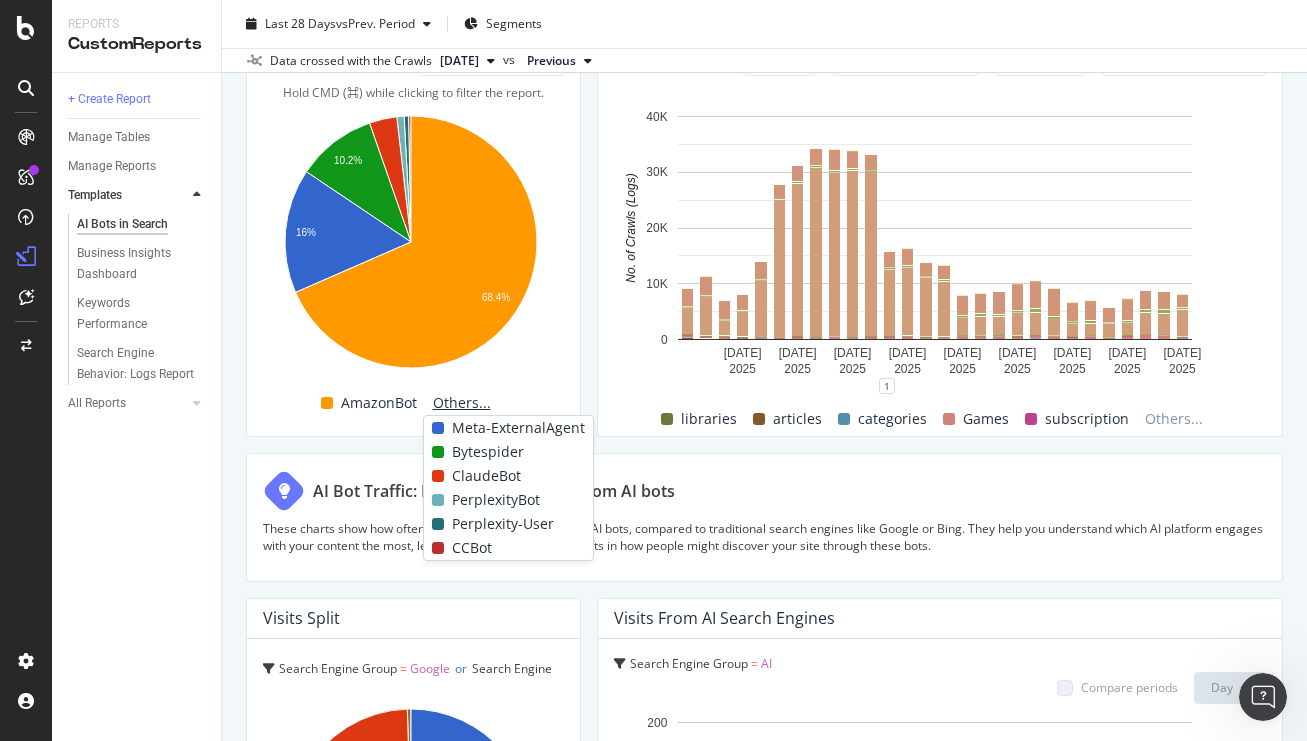 click on "Others..." at bounding box center (448, -830) 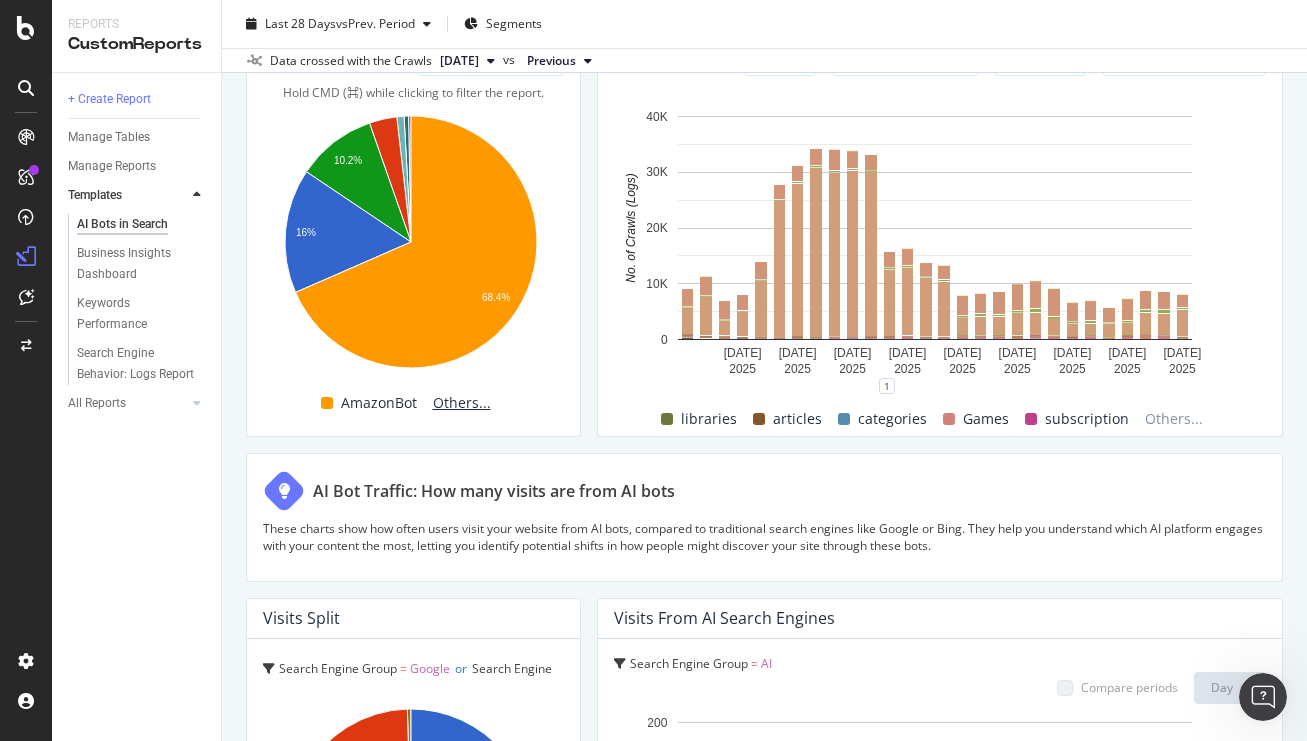 click on "Others..." at bounding box center [448, -830] 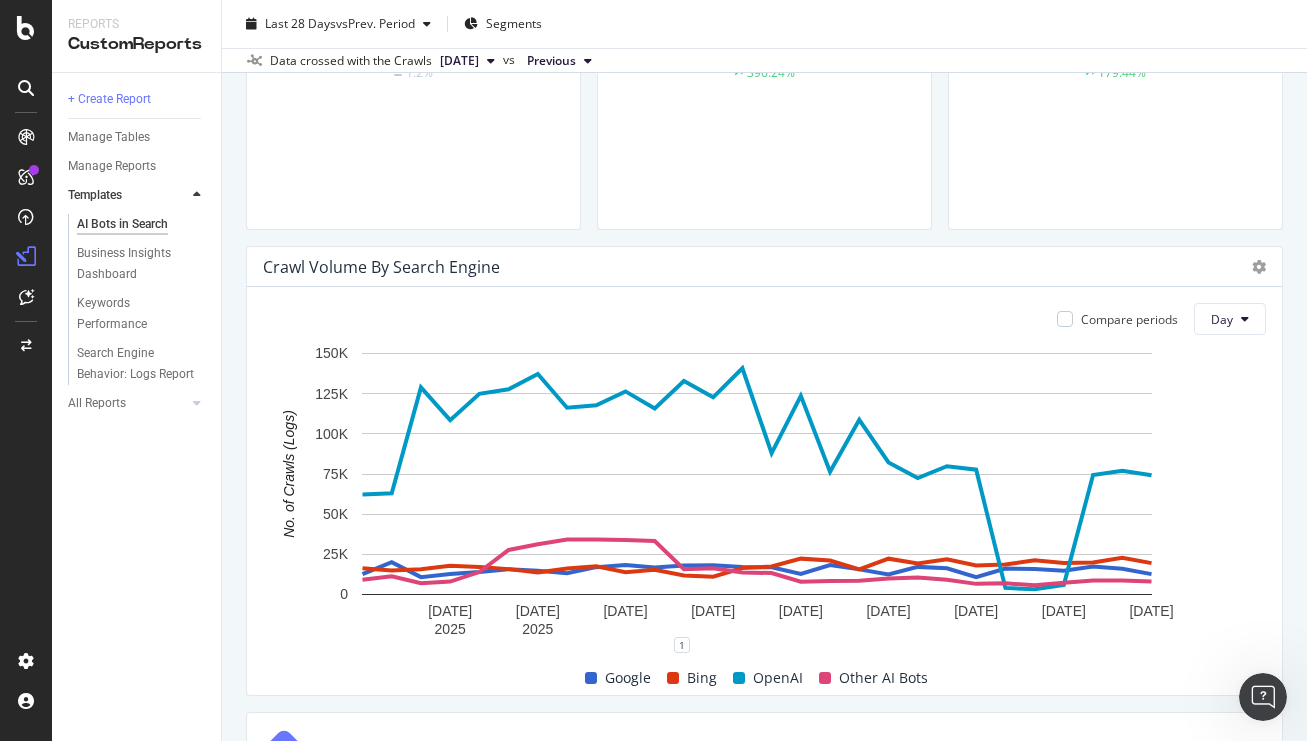 scroll, scrollTop: 700, scrollLeft: 0, axis: vertical 